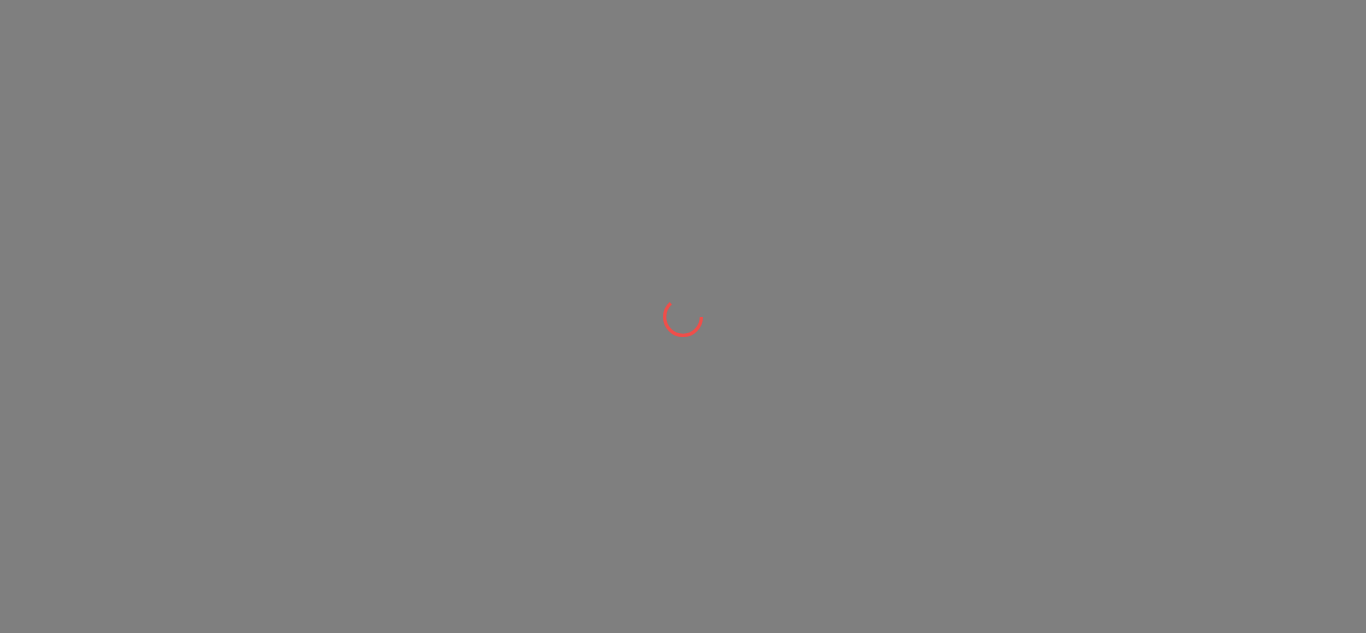 scroll, scrollTop: 0, scrollLeft: 0, axis: both 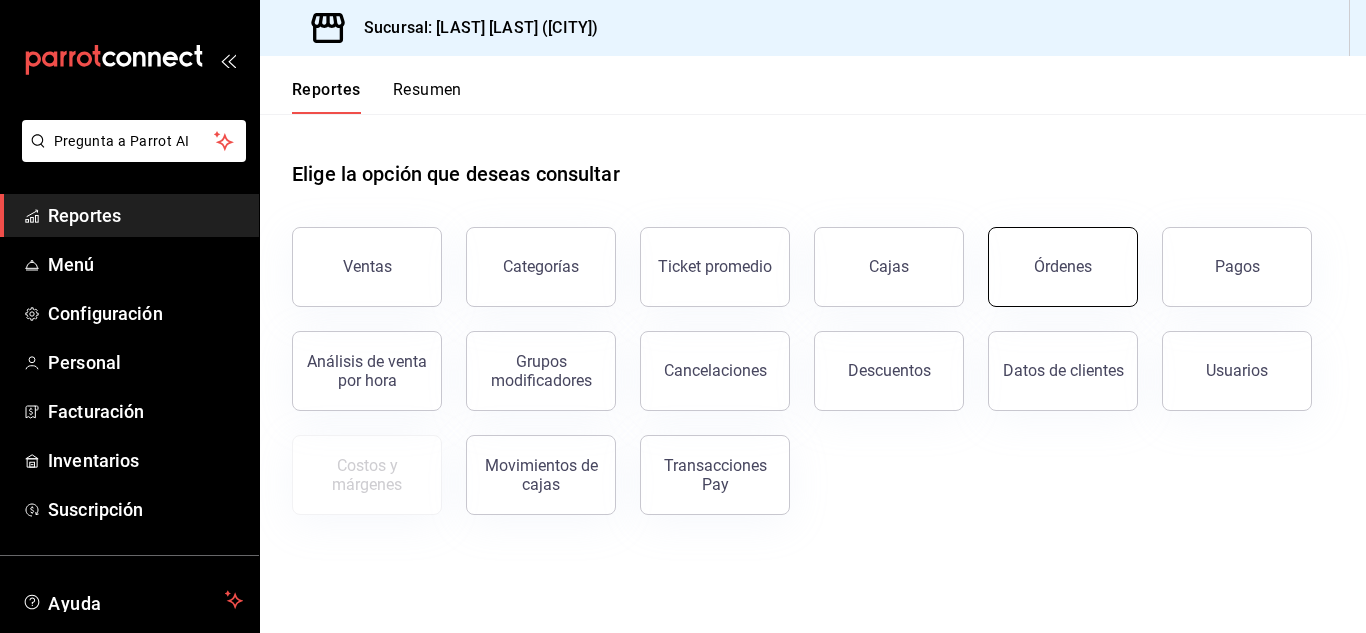 click on "Órdenes" at bounding box center [1063, 267] 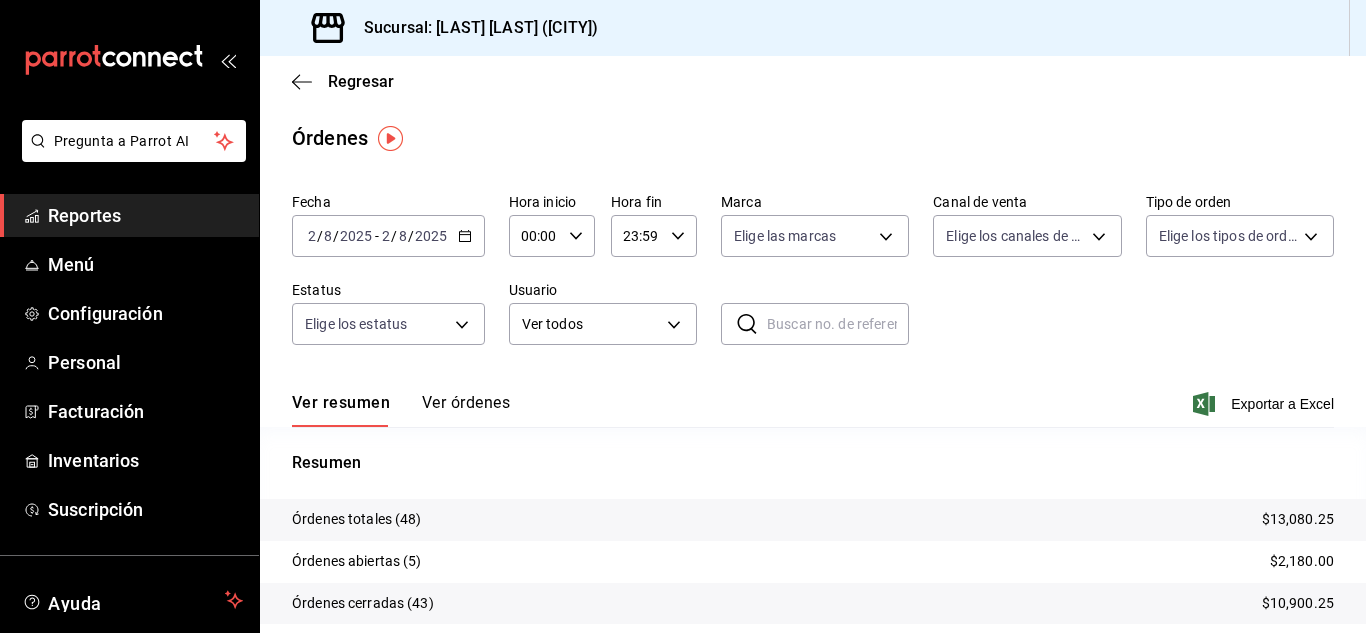 click on "Reportes" at bounding box center [145, 215] 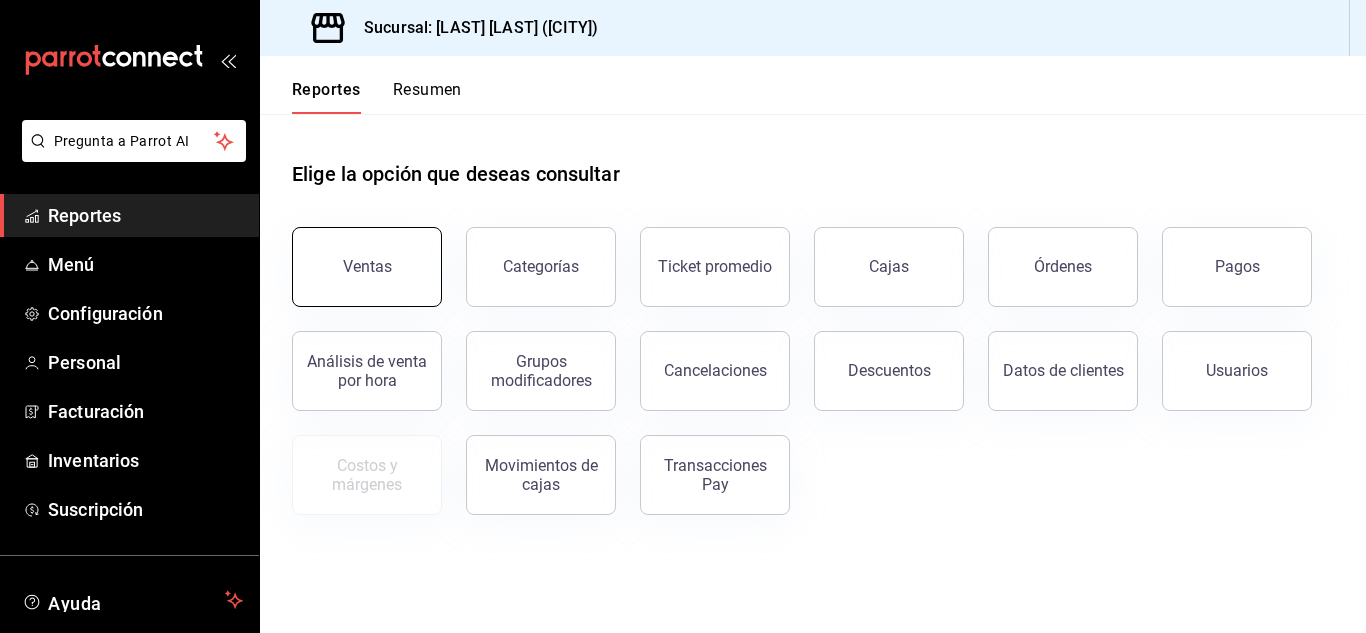 click on "Ventas" at bounding box center [367, 267] 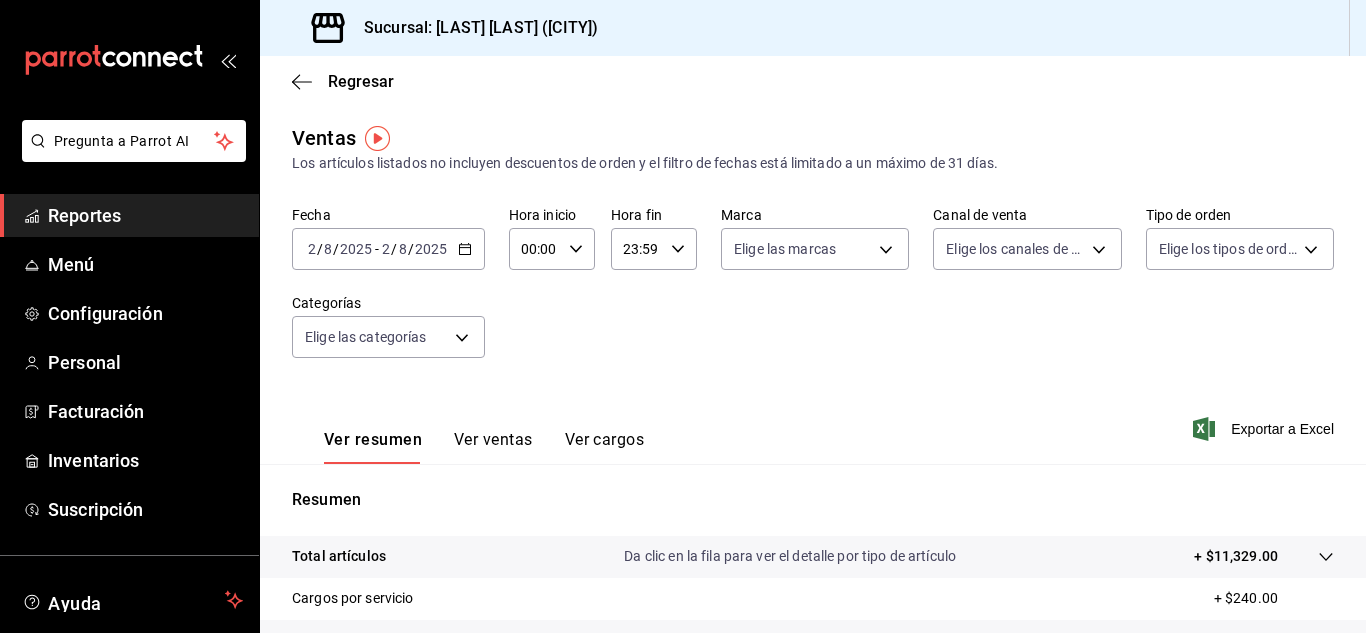 click on "Ver resumen Ver ventas Ver cargos" at bounding box center [468, 435] 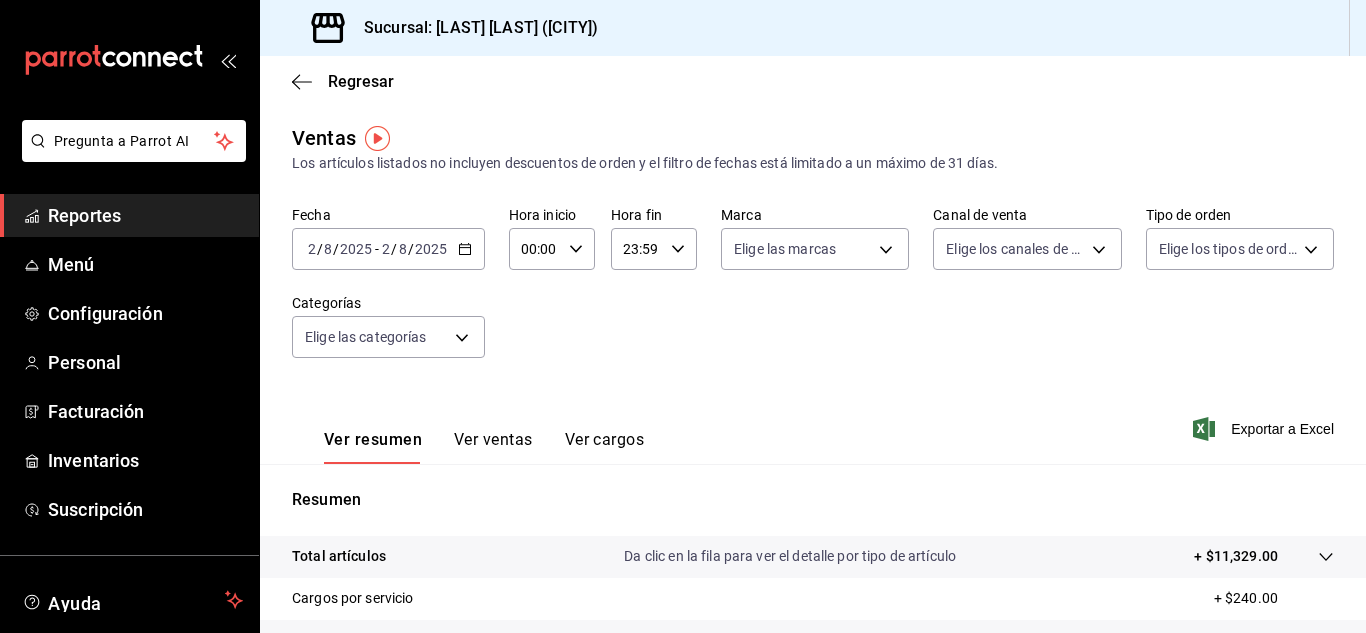 click on "Ver cargos" at bounding box center (605, 447) 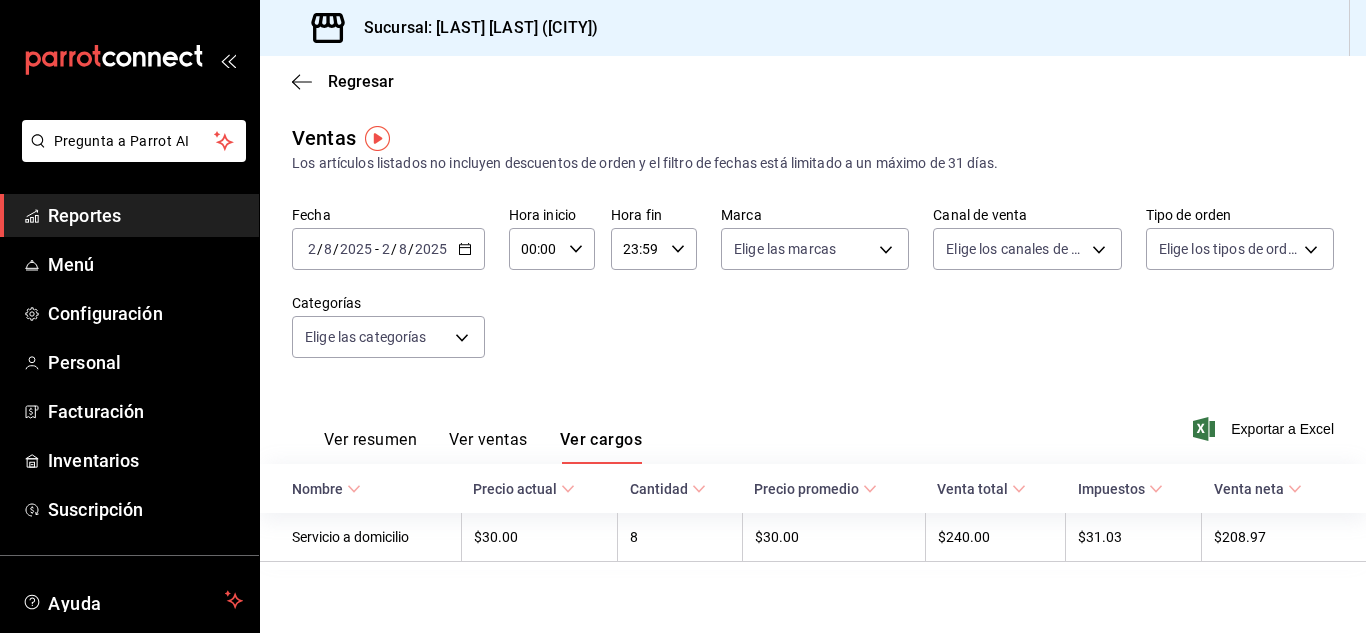 click on "Reportes" at bounding box center [145, 215] 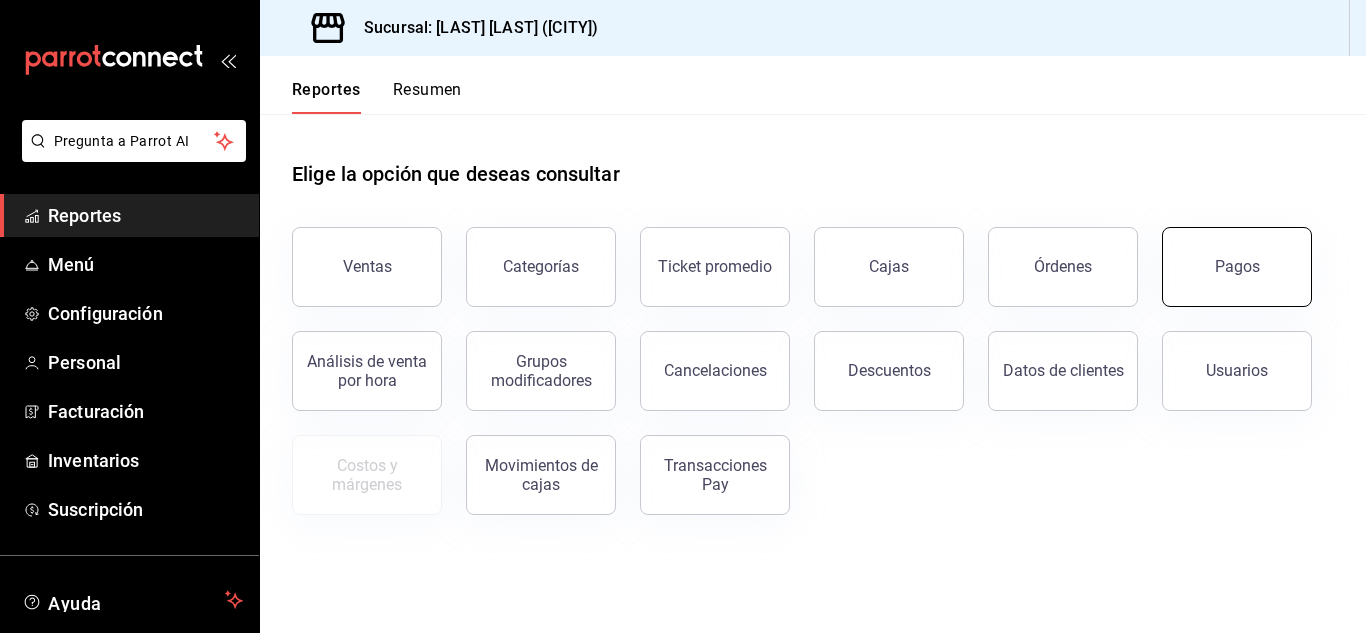 click on "Pagos" at bounding box center (1237, 267) 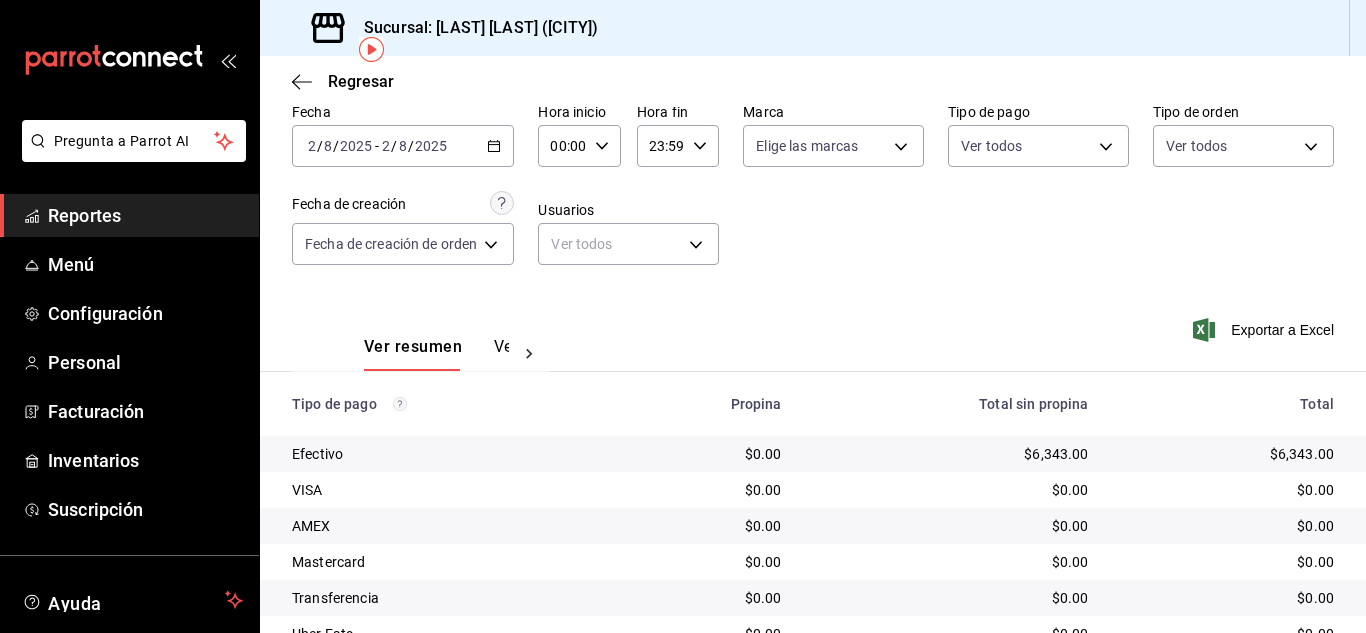 scroll, scrollTop: 89, scrollLeft: 0, axis: vertical 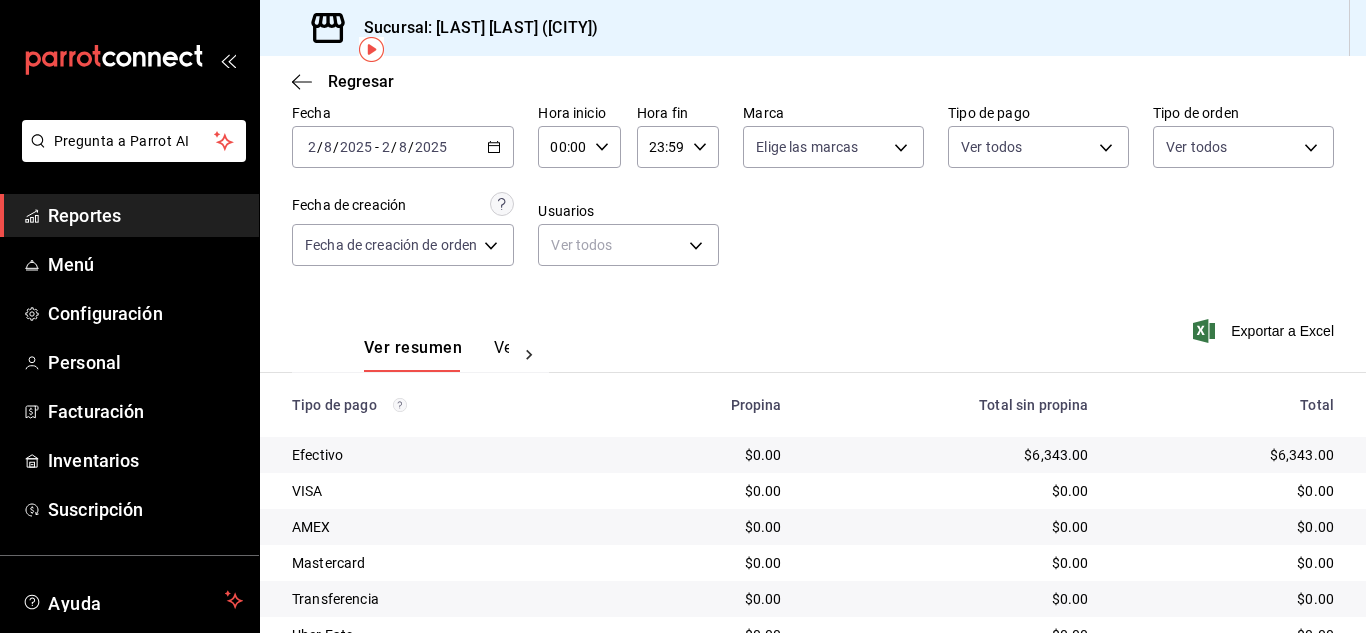 click on "Reportes" at bounding box center (145, 215) 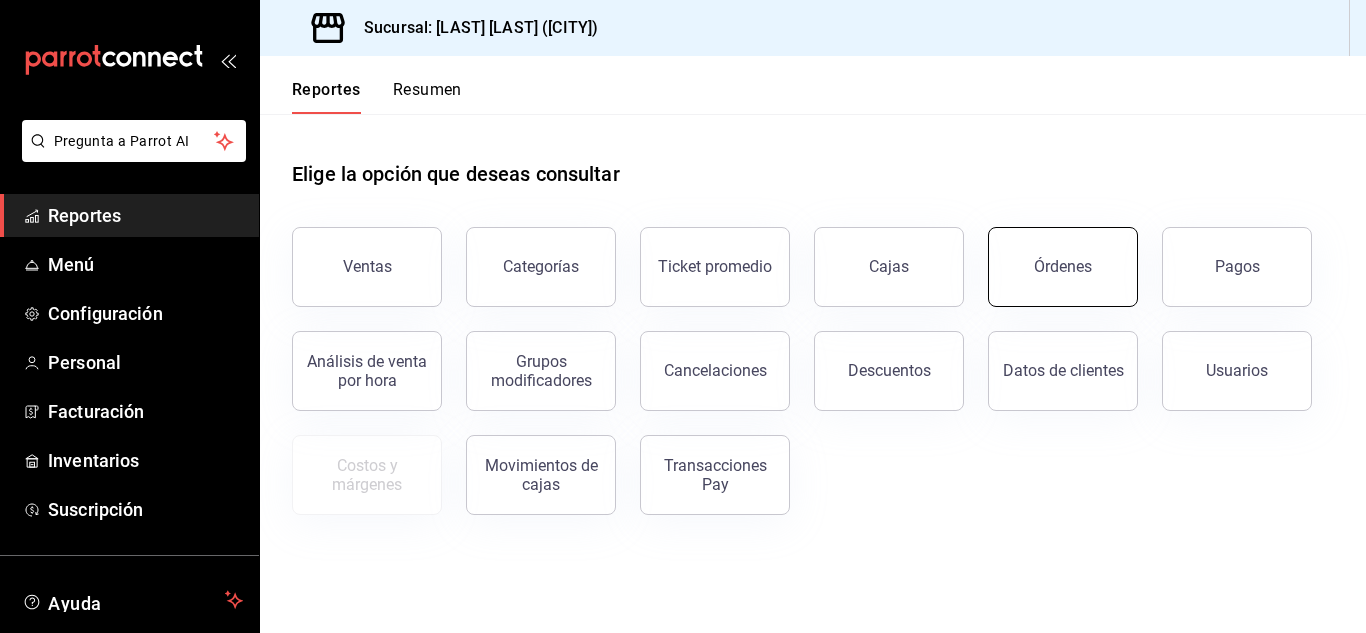 click on "Órdenes" at bounding box center [1063, 267] 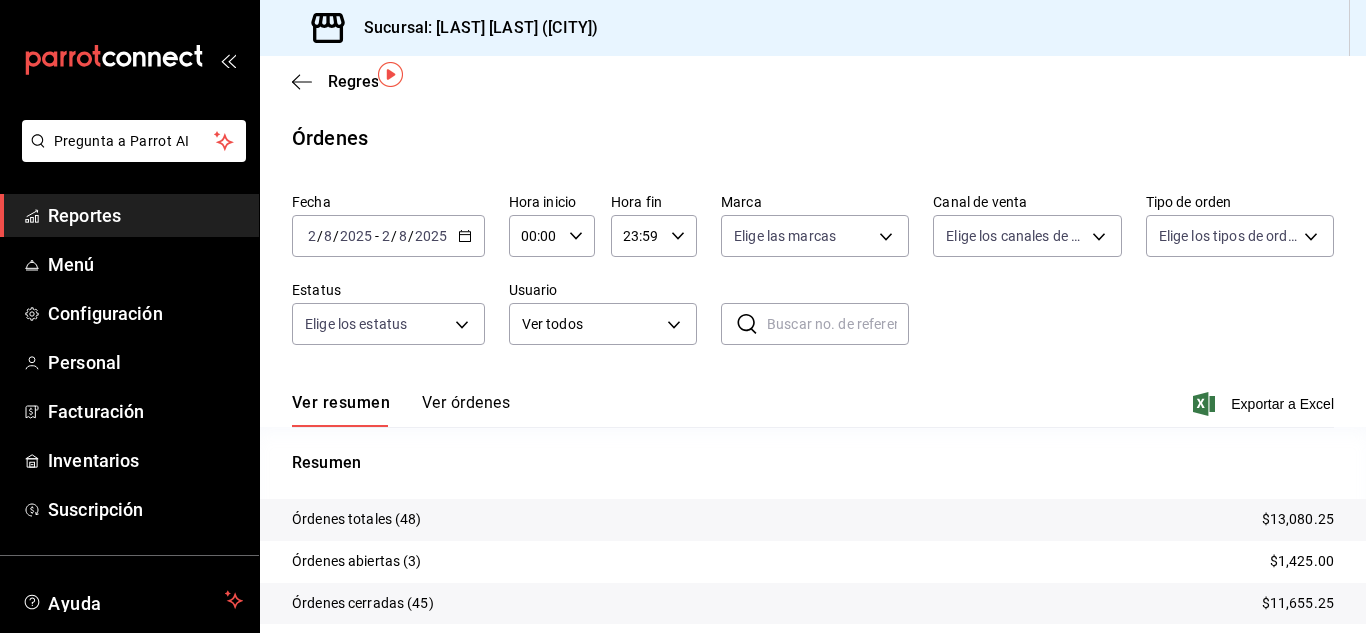 scroll, scrollTop: 152, scrollLeft: 0, axis: vertical 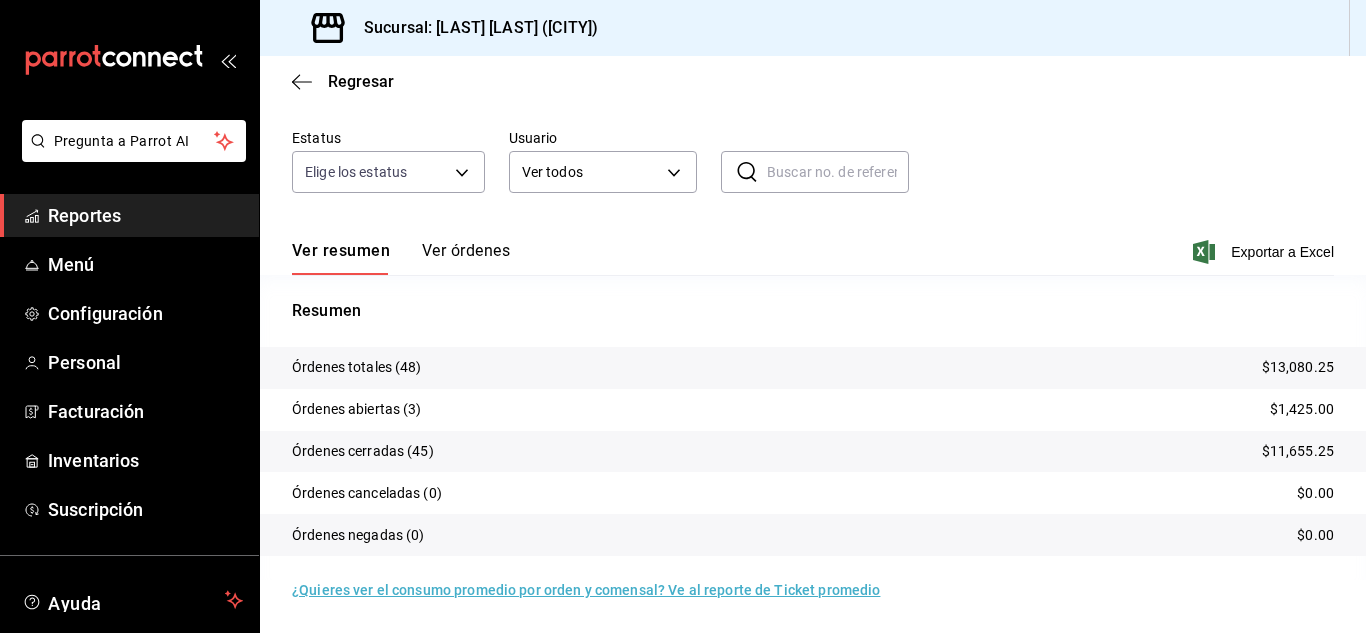 click on "Reportes" at bounding box center [145, 215] 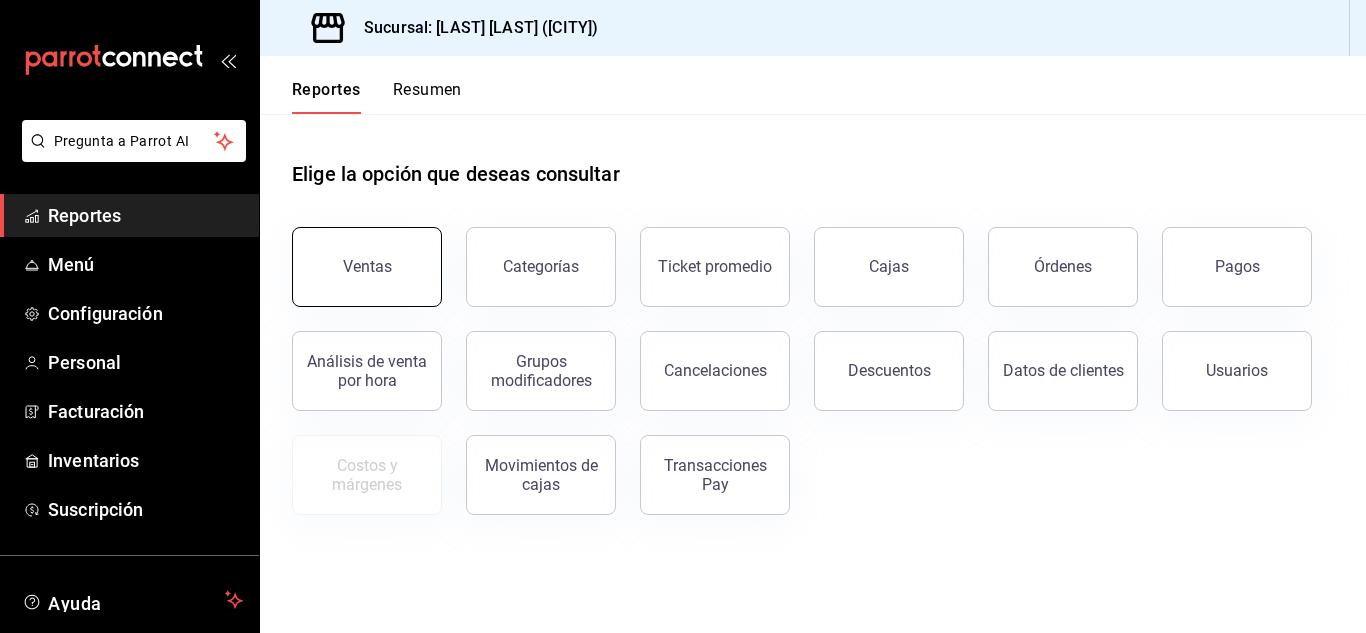 click on "Ventas" at bounding box center [367, 266] 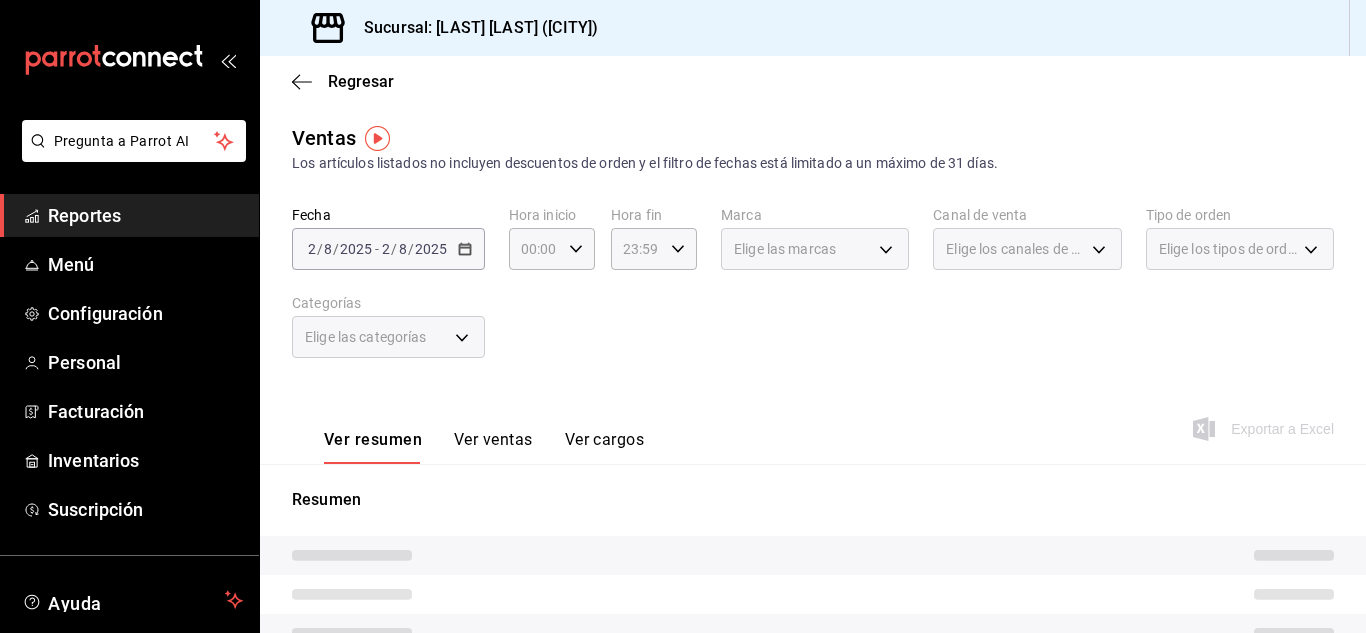 click on "Ver cargos" at bounding box center (605, 447) 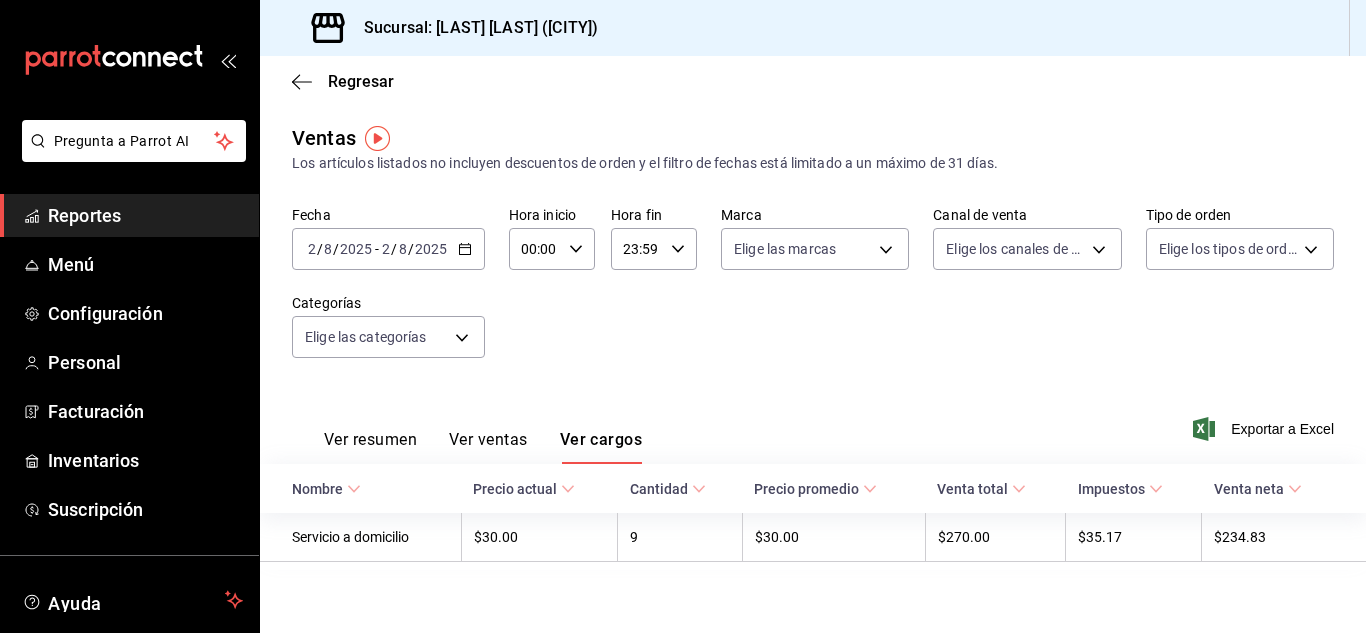click on "Reportes" at bounding box center [145, 215] 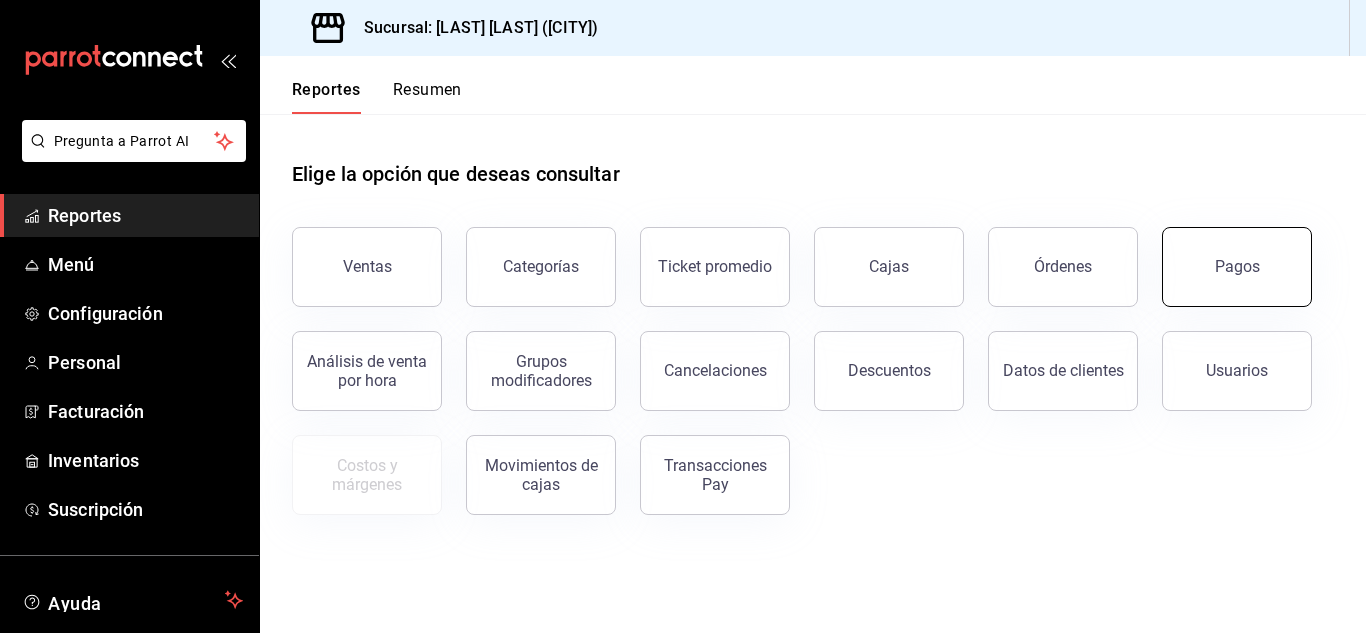 click on "Pagos" at bounding box center [1237, 267] 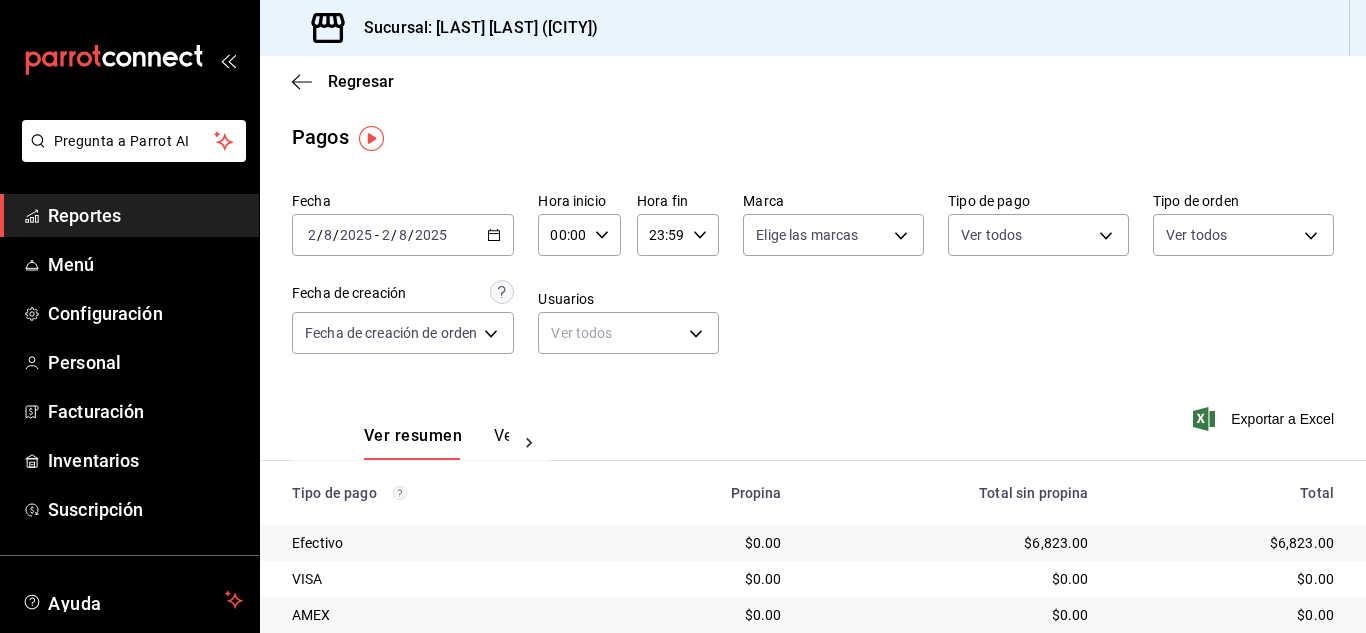 scroll, scrollTop: 0, scrollLeft: 0, axis: both 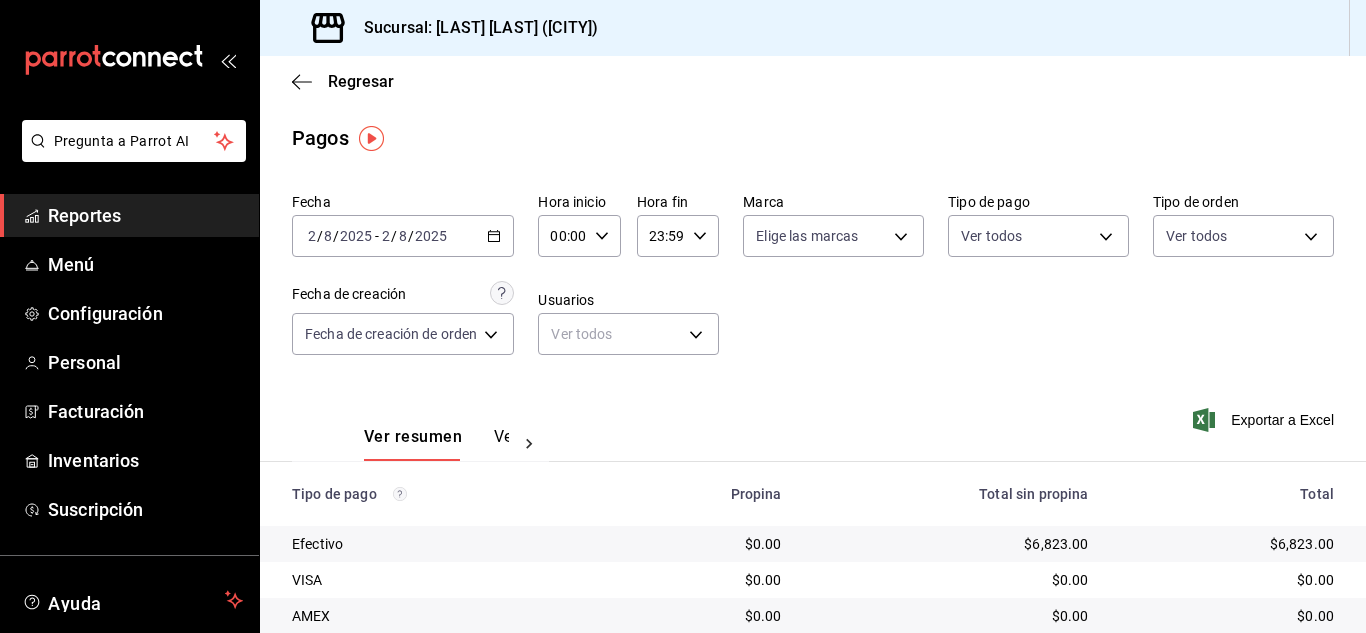click 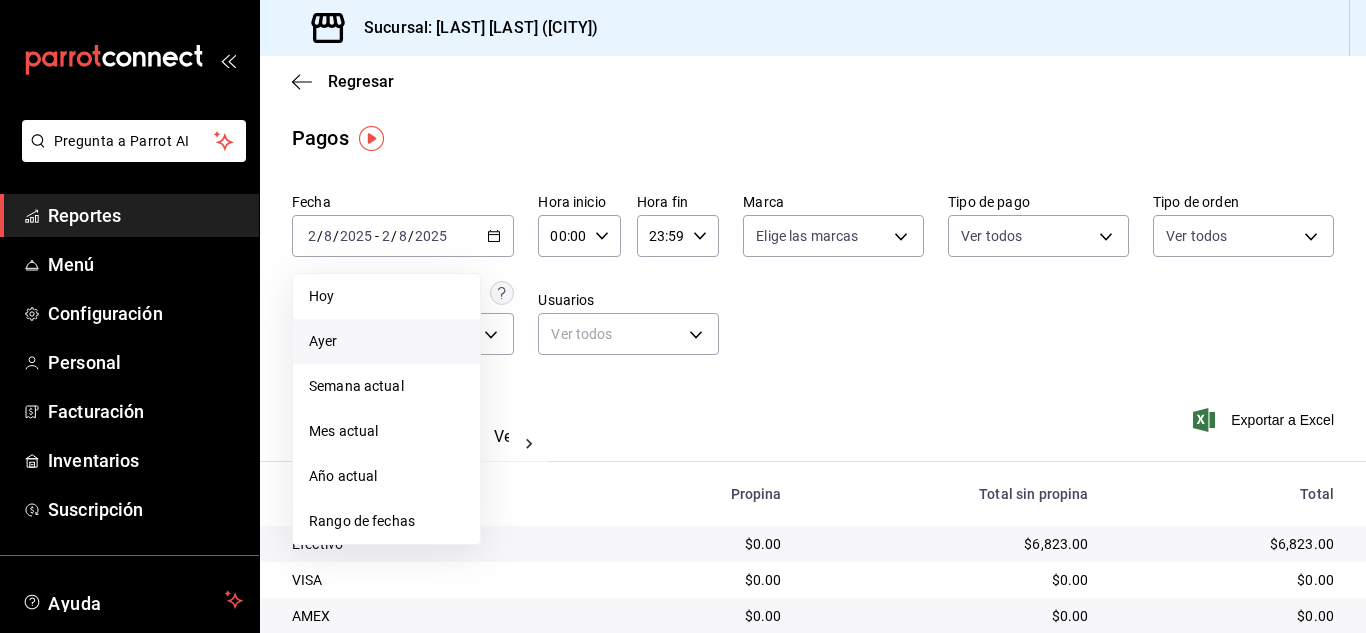 click on "Ayer" at bounding box center [386, 341] 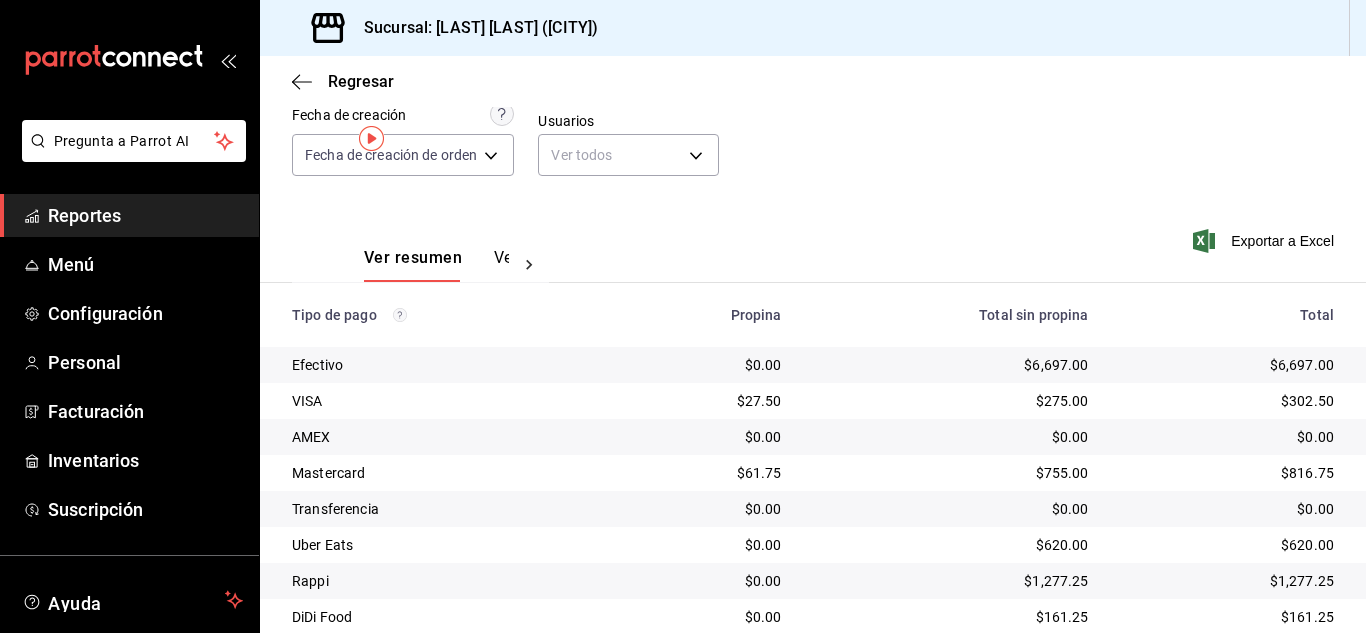 scroll, scrollTop: 0, scrollLeft: 0, axis: both 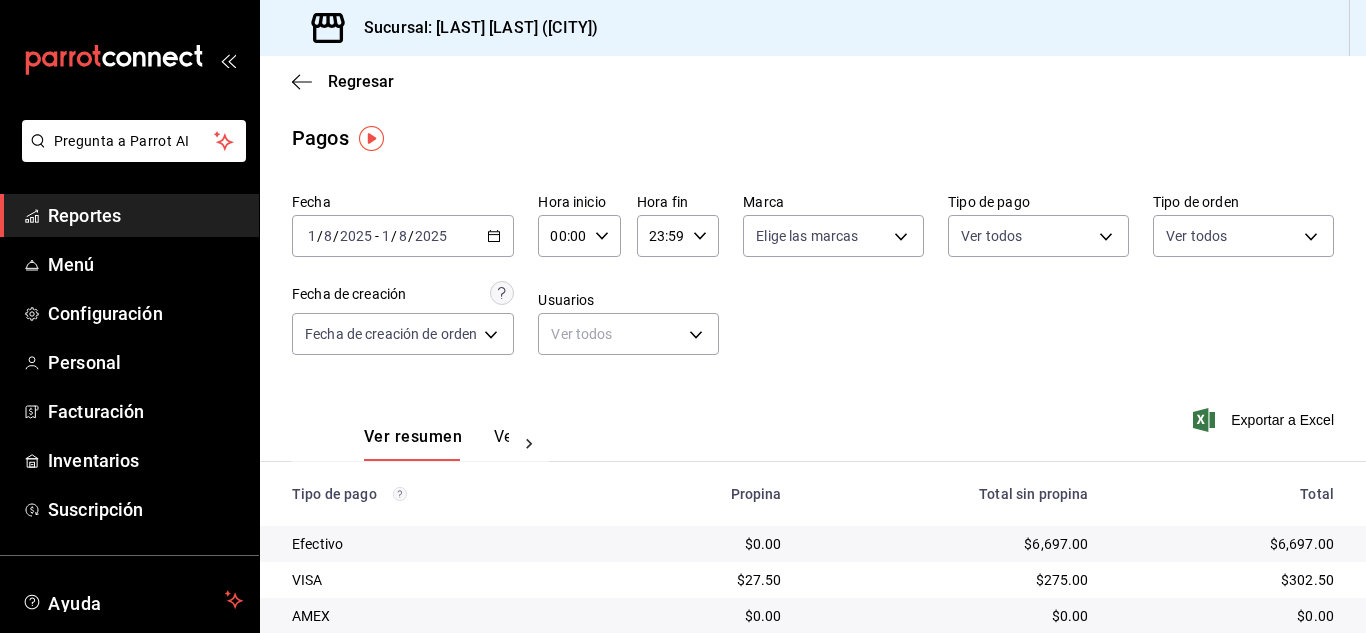 click 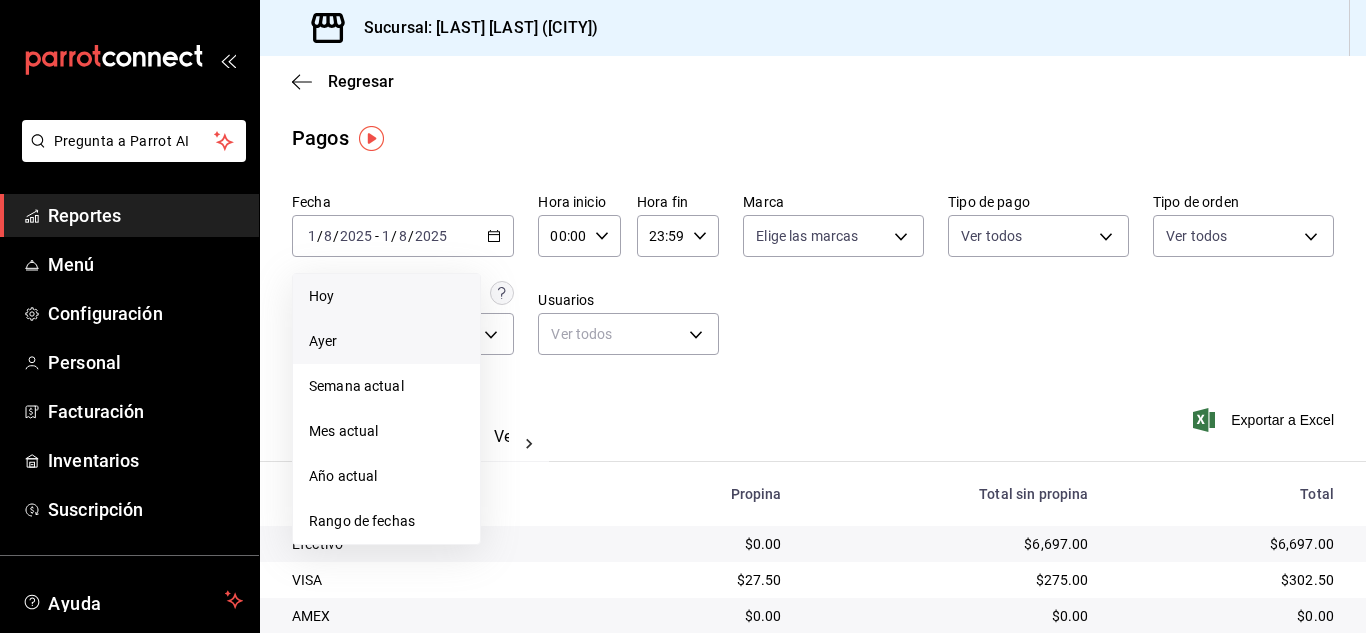 click on "Hoy" at bounding box center [386, 296] 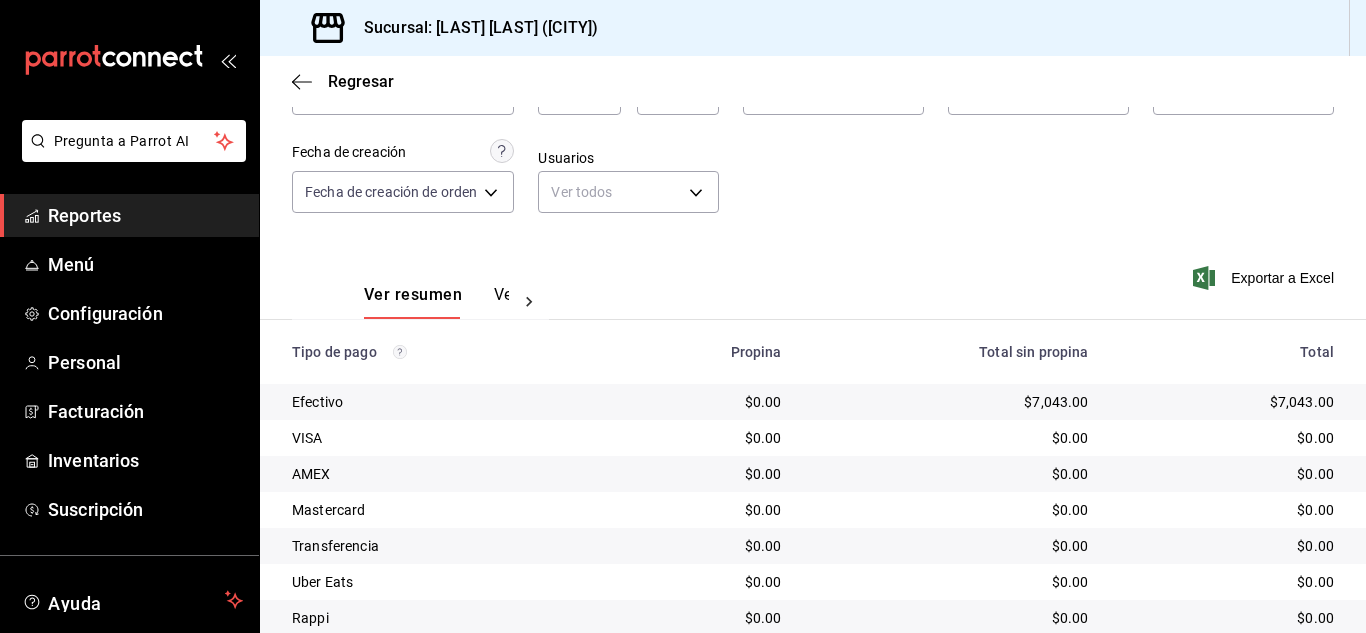 scroll, scrollTop: 286, scrollLeft: 0, axis: vertical 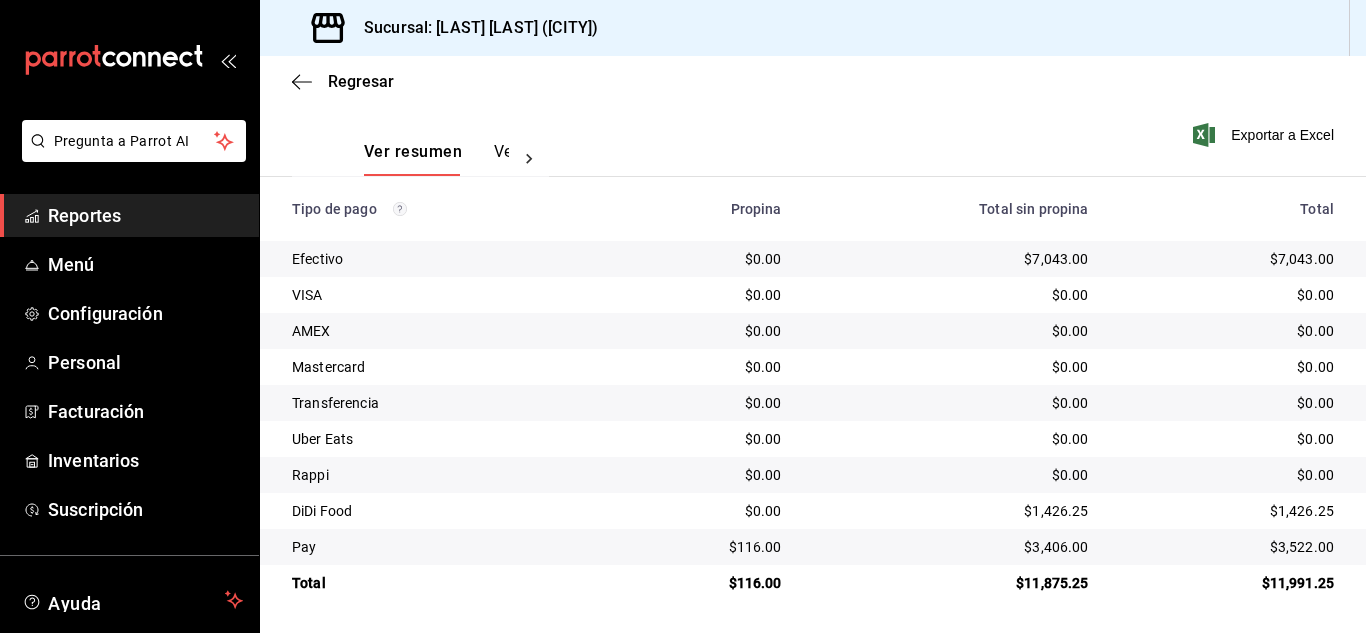 click on "Reportes" at bounding box center (145, 215) 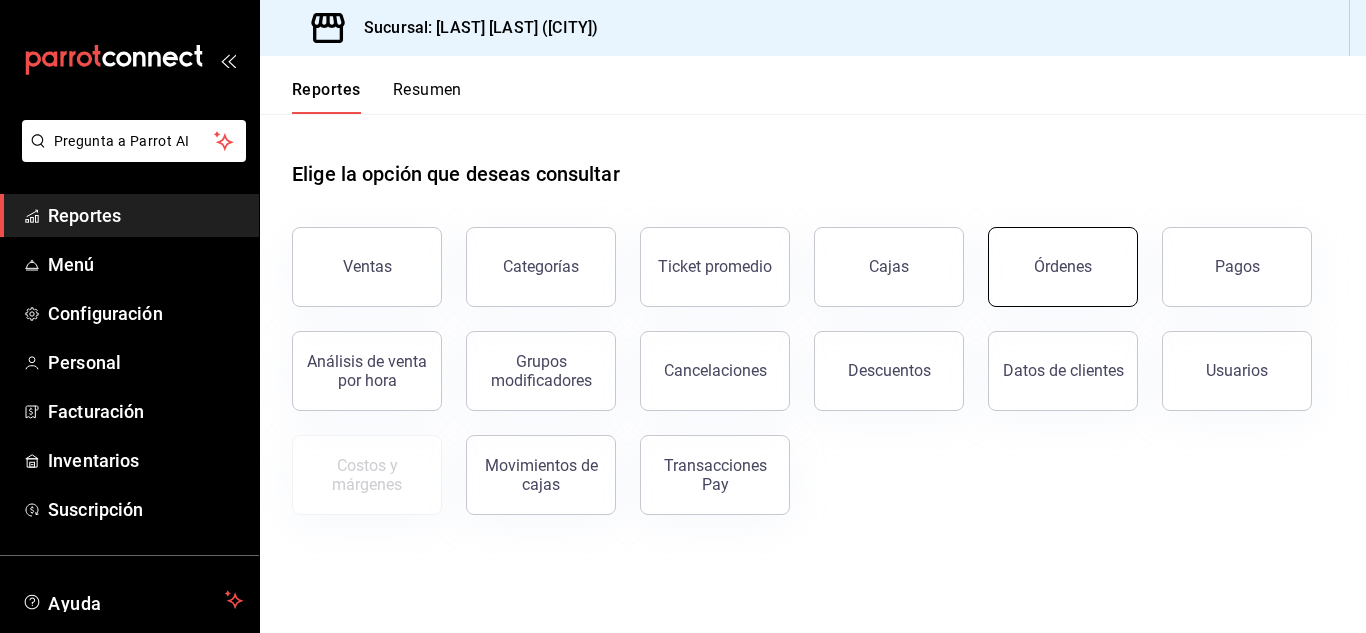 click on "Órdenes" at bounding box center (1063, 267) 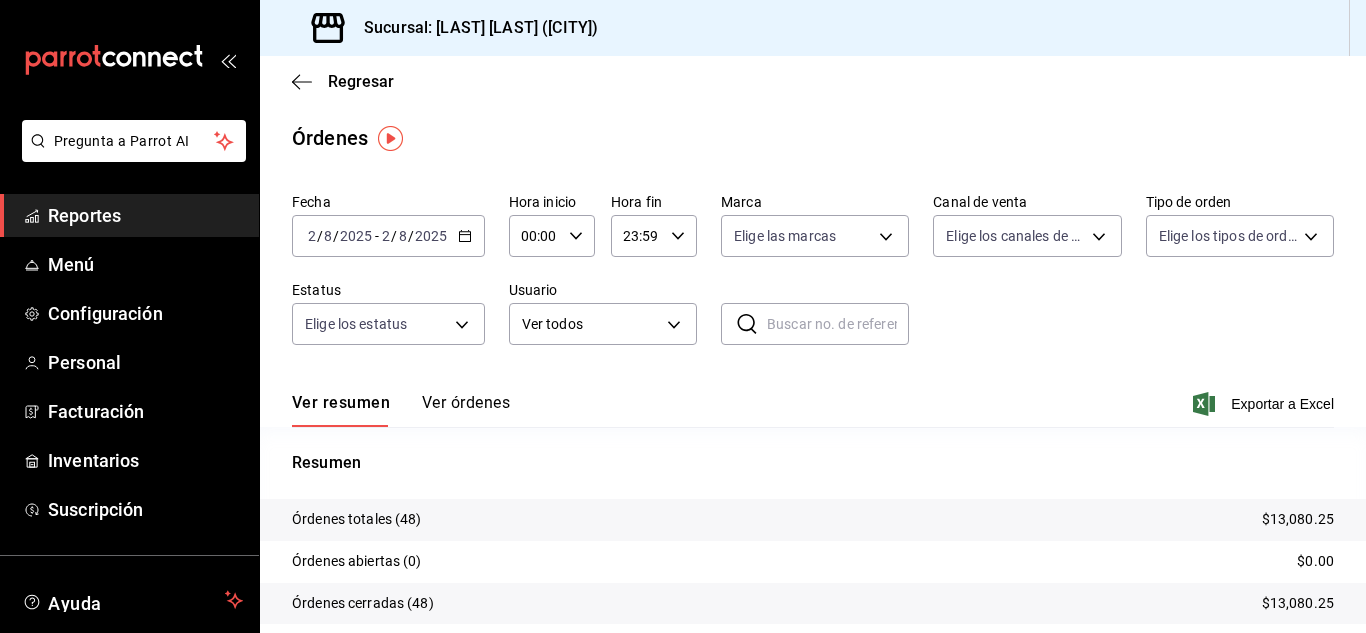 click on "Reportes" at bounding box center [145, 215] 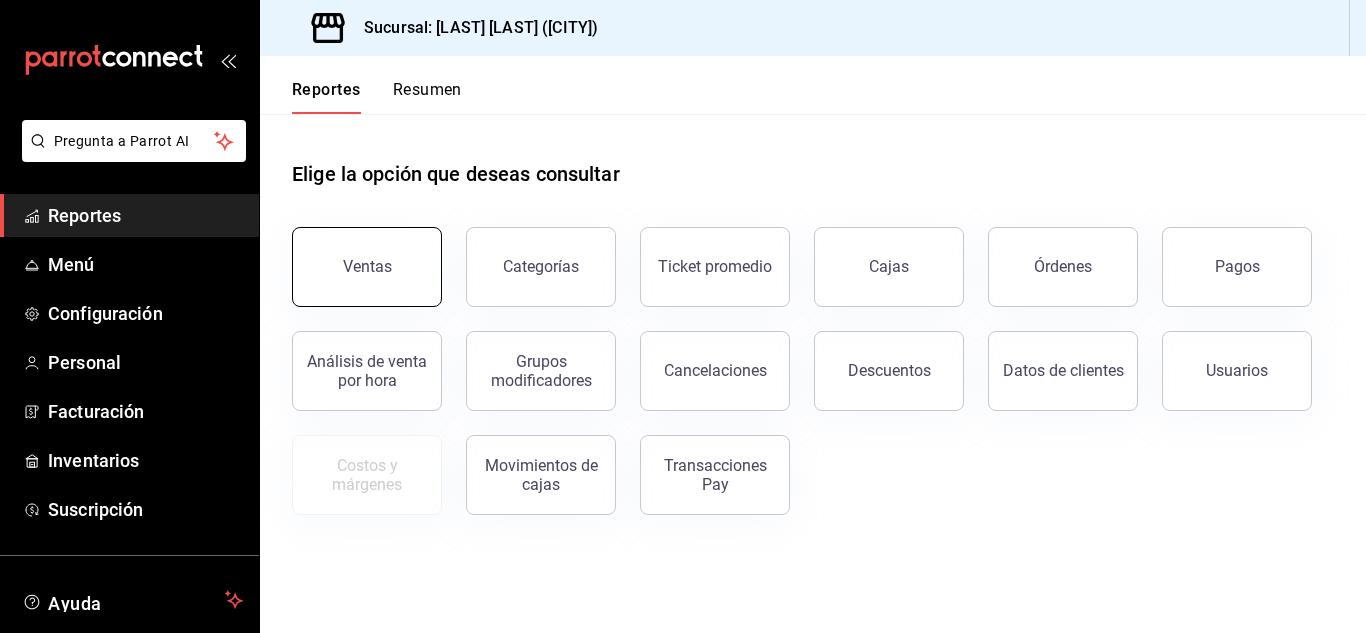 click on "Ventas" at bounding box center (367, 267) 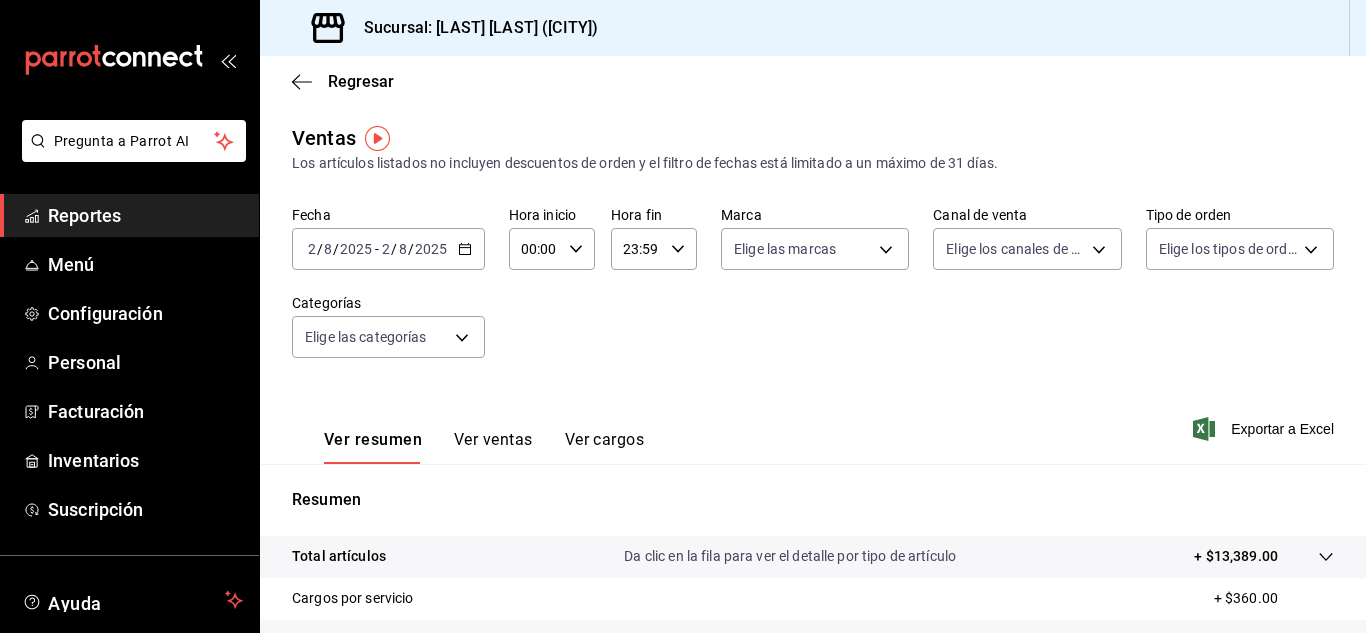 click on "Ver cargos" at bounding box center [605, 447] 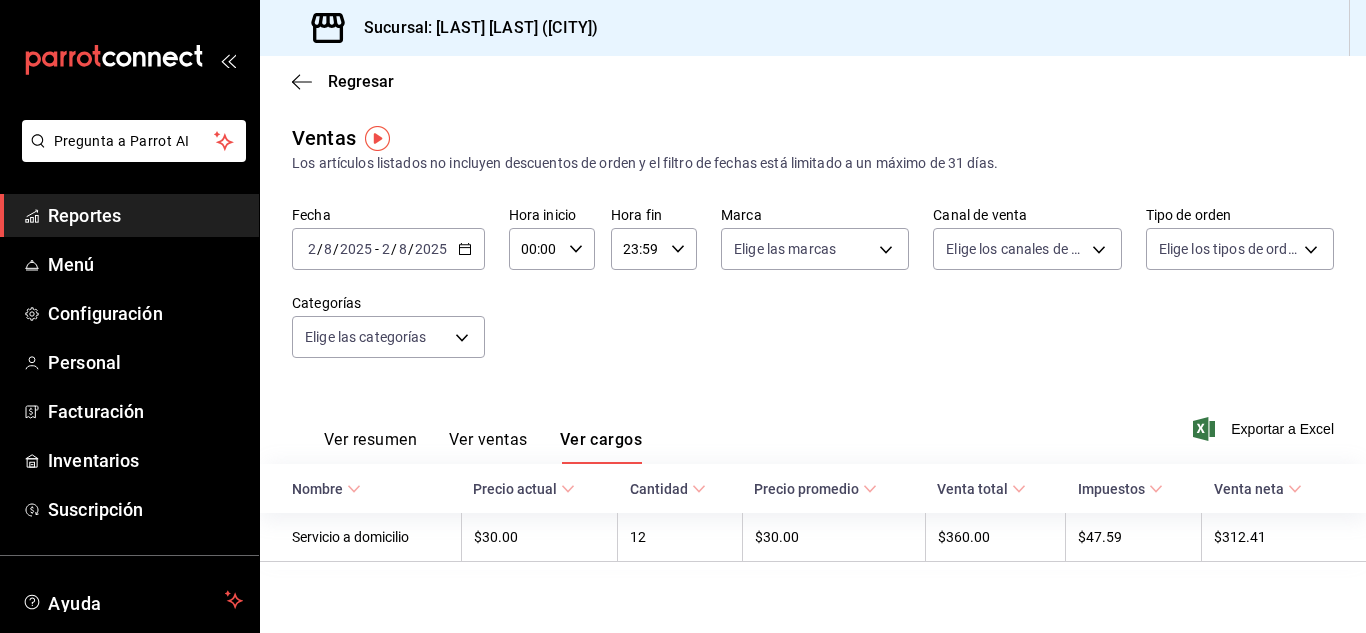click on "Reportes" at bounding box center (129, 215) 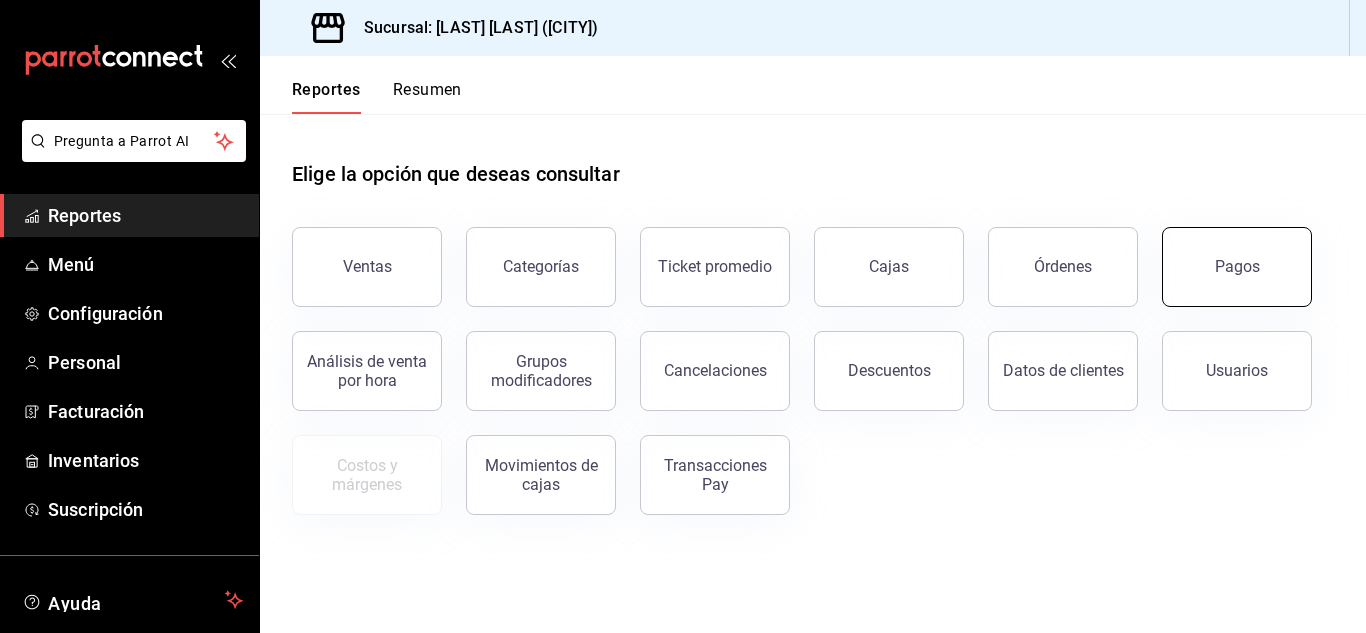 click on "Pagos" at bounding box center (1237, 267) 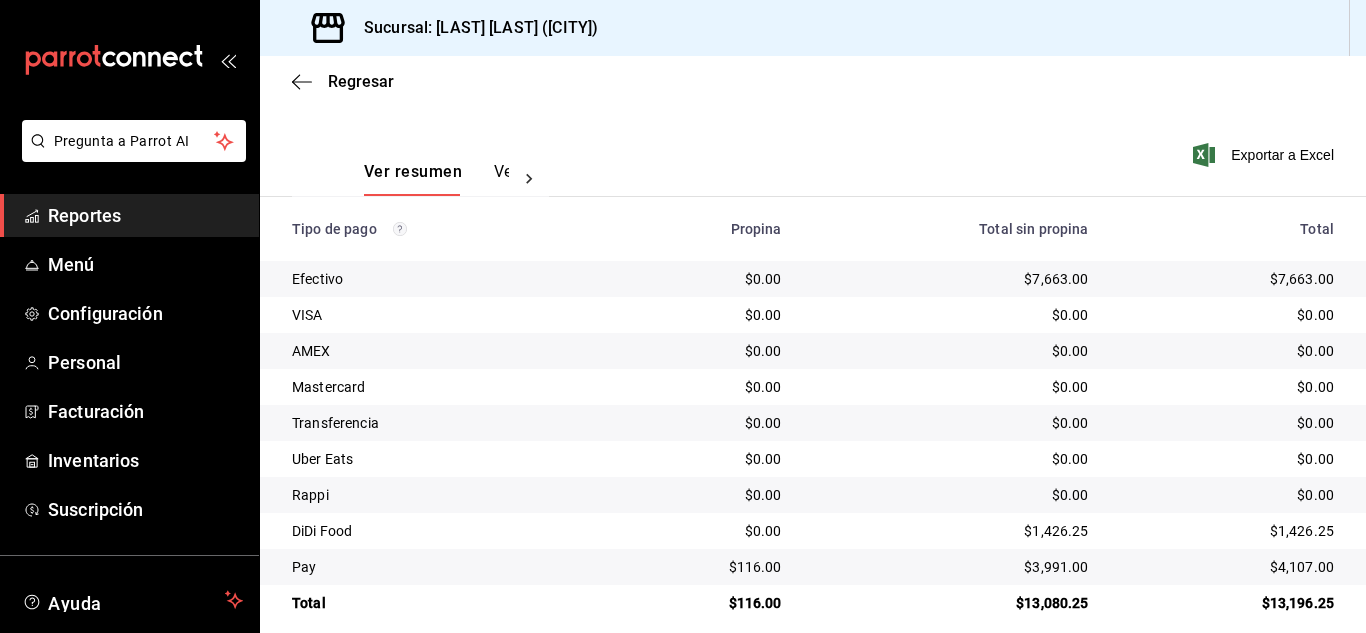 scroll, scrollTop: 286, scrollLeft: 0, axis: vertical 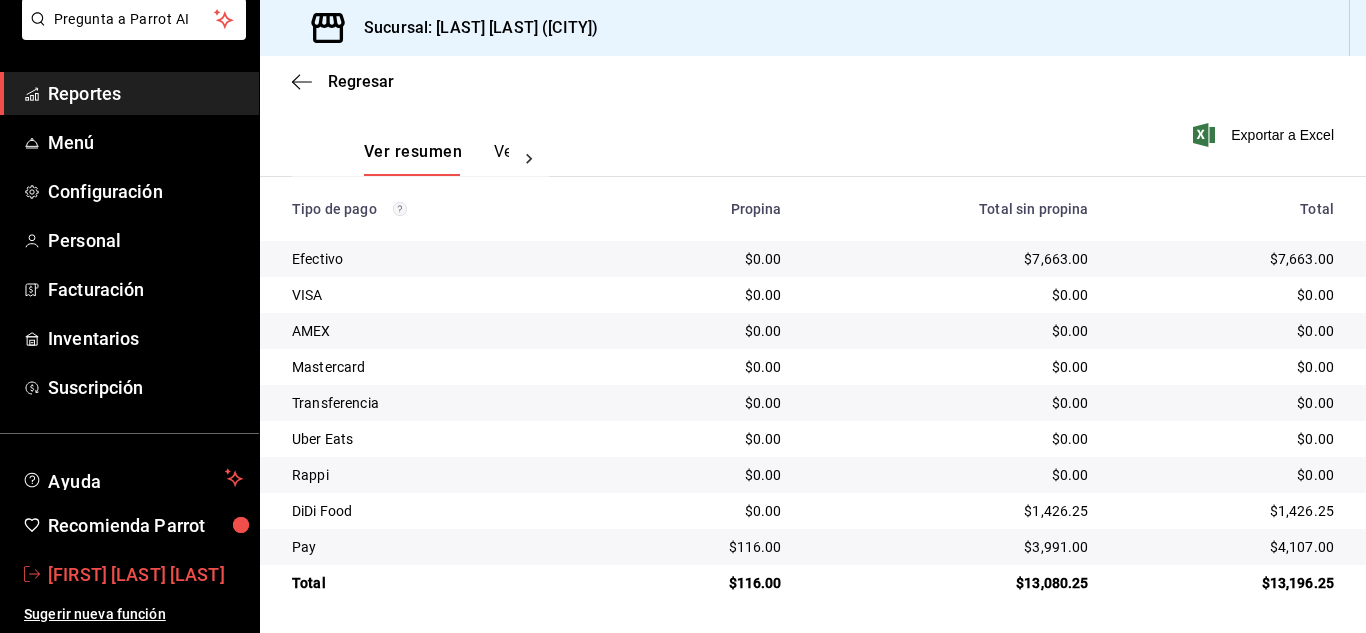 click on "[FIRST] [LAST] [LAST]" at bounding box center (145, 574) 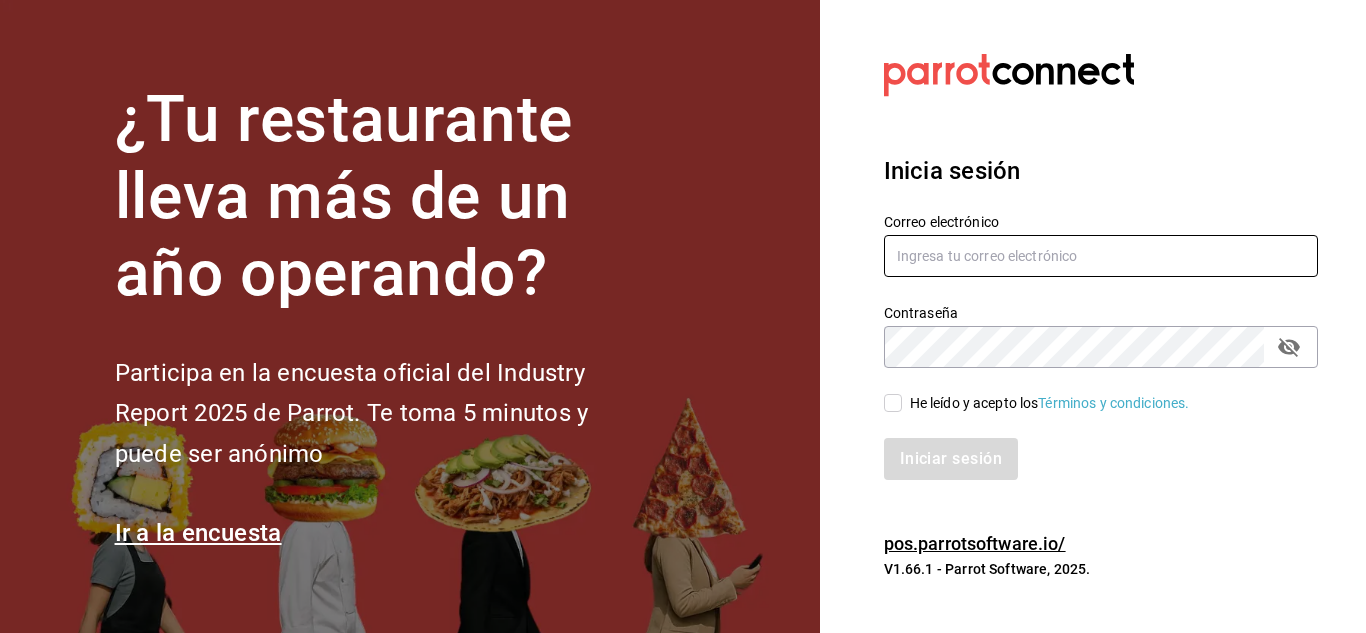 type on "[EMAIL]" 